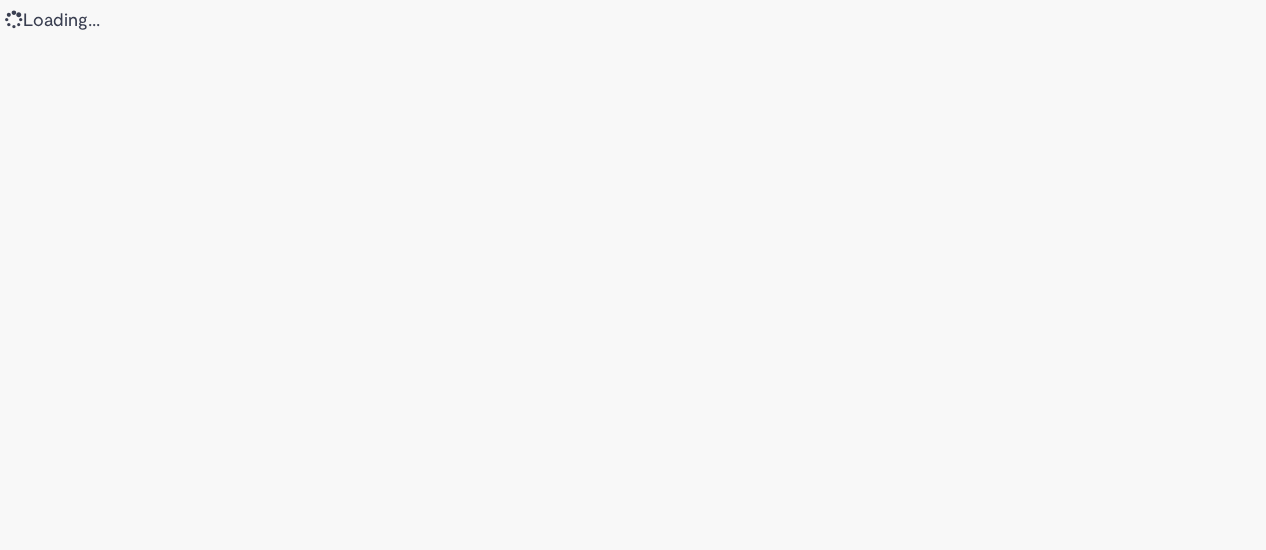 scroll, scrollTop: 0, scrollLeft: 0, axis: both 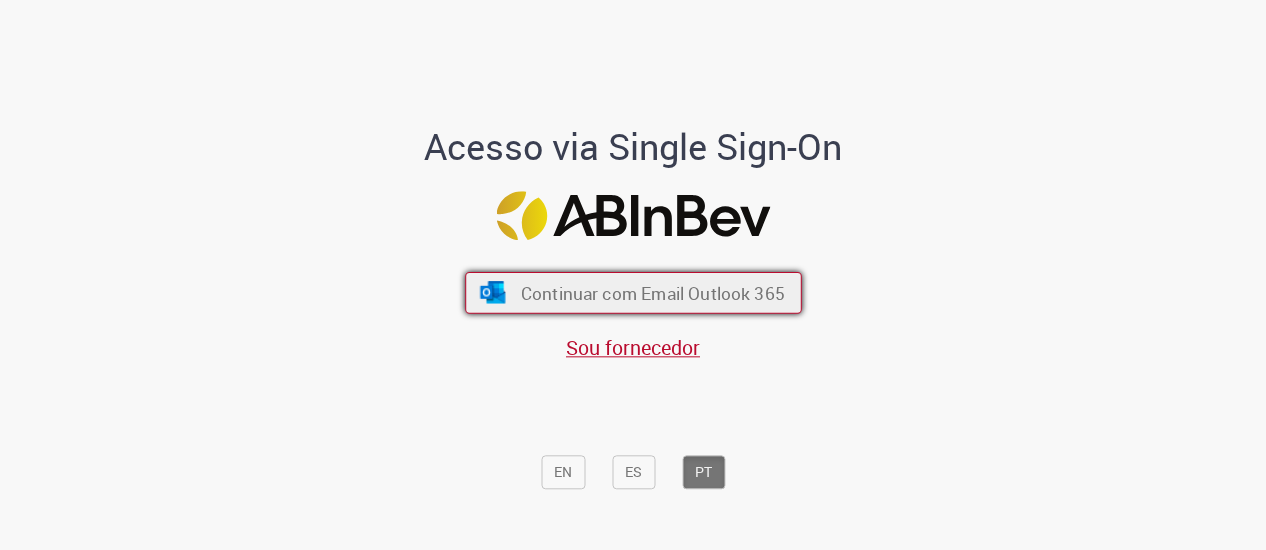 click on "Continuar com Email Outlook 365" at bounding box center (633, 293) 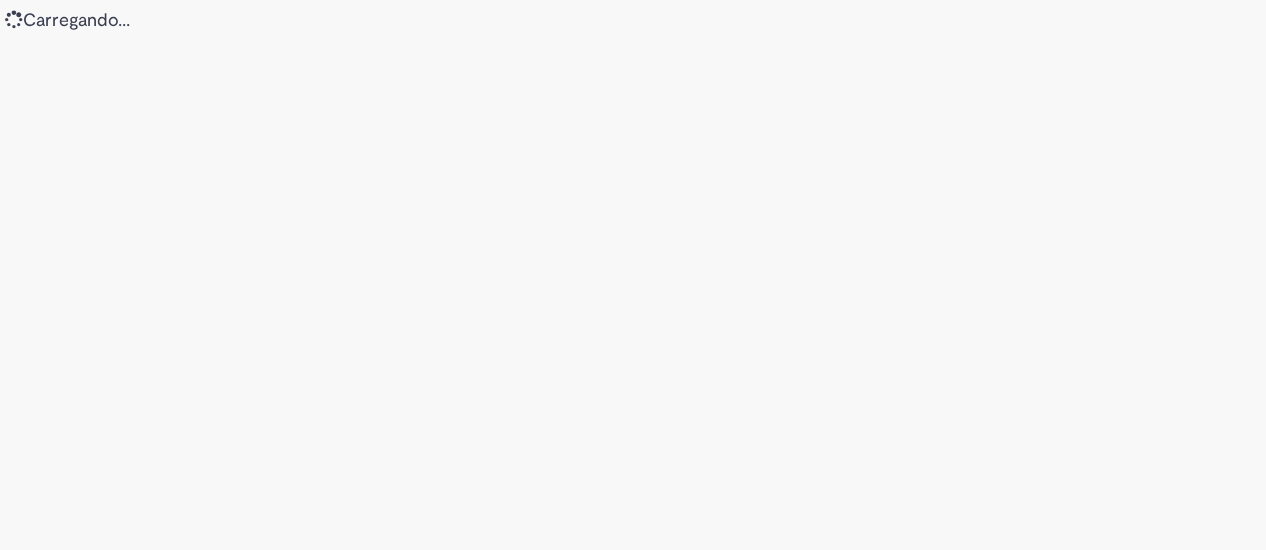 scroll, scrollTop: 0, scrollLeft: 0, axis: both 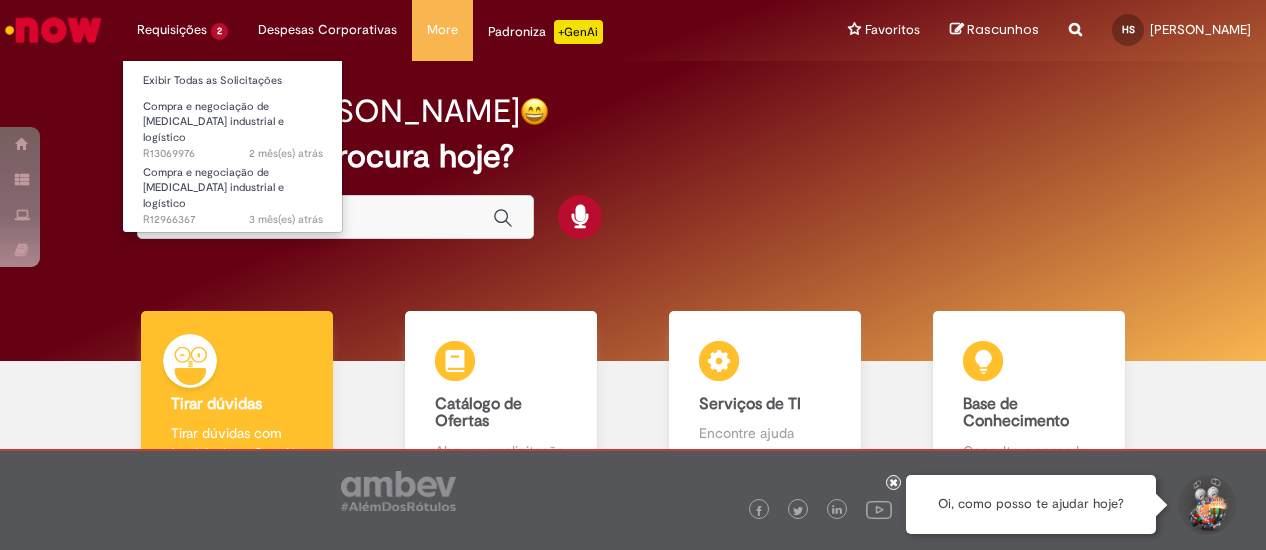 click on "Requisições   2
Exibir Todas as Solicitações
Compra e negociação de Capex industrial e logístico
2 mês(es) atrás 2 meses atrás  R13069976
Compra e negociação de Capex industrial e logístico
3 mês(es) atrás 3 meses atrás  R12966367" at bounding box center (182, 30) 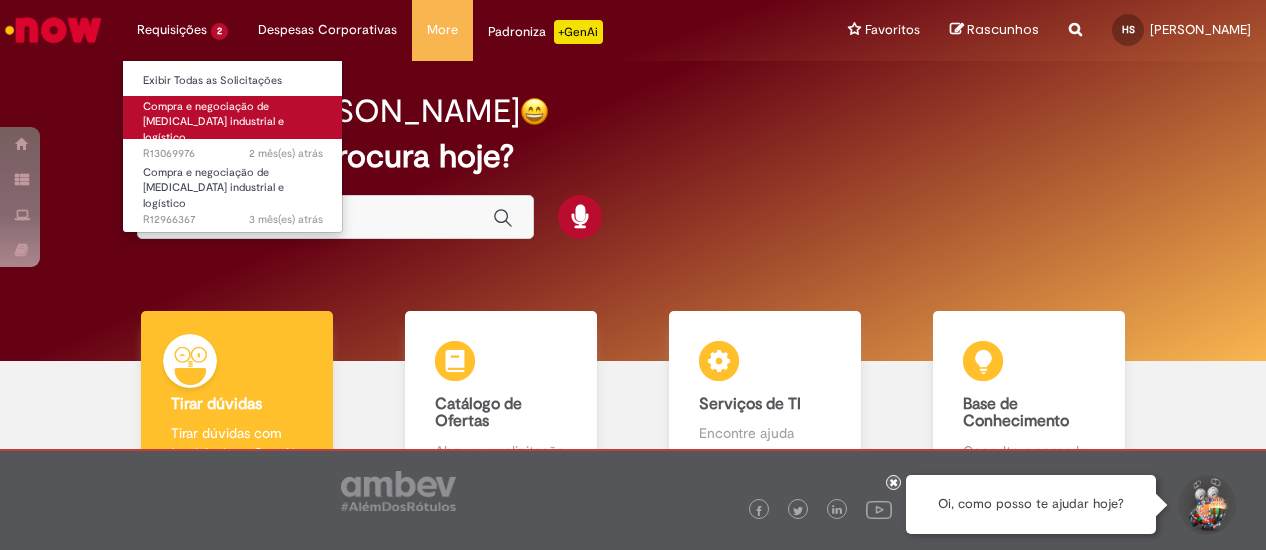 click on "Compra e negociação de Capex industrial e logístico" at bounding box center (213, 122) 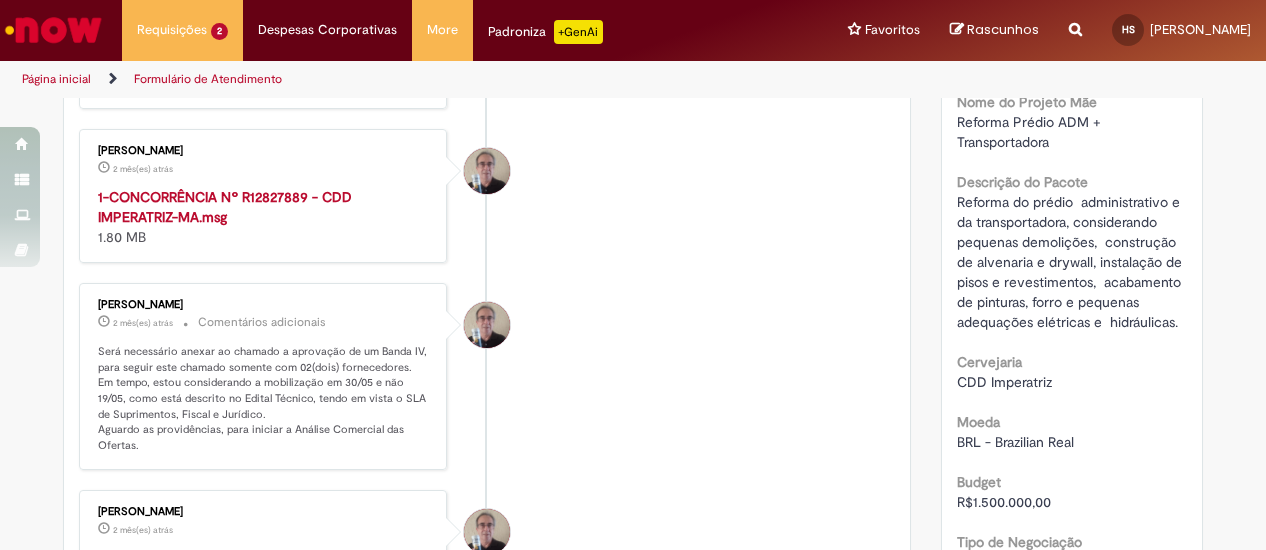 scroll, scrollTop: 100, scrollLeft: 0, axis: vertical 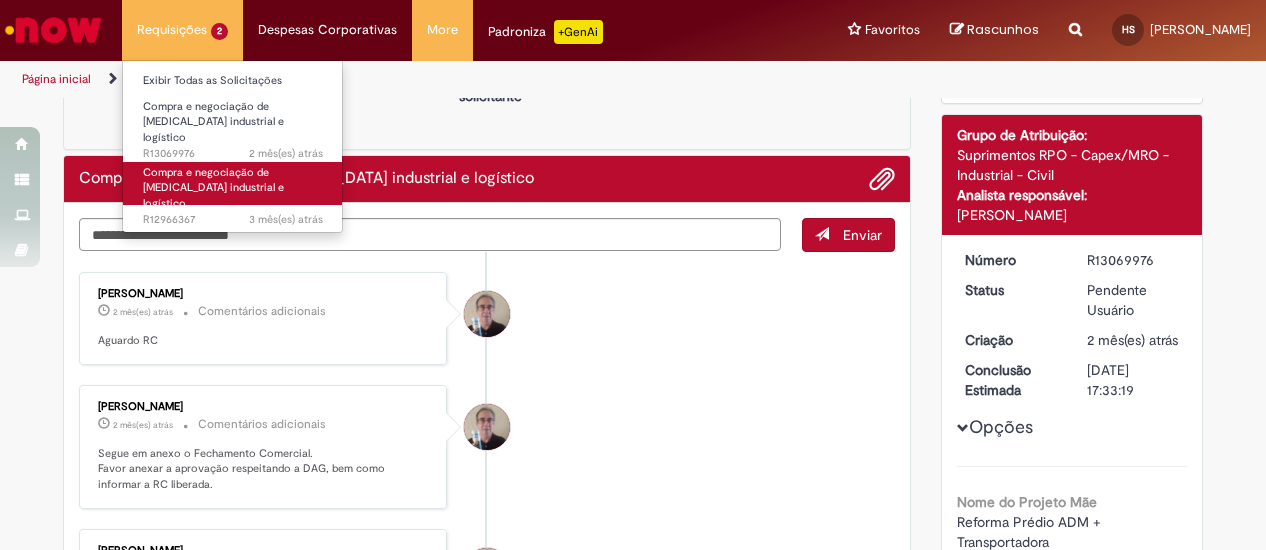 click on "Compra e negociação de [MEDICAL_DATA] industrial e logístico" at bounding box center [213, 188] 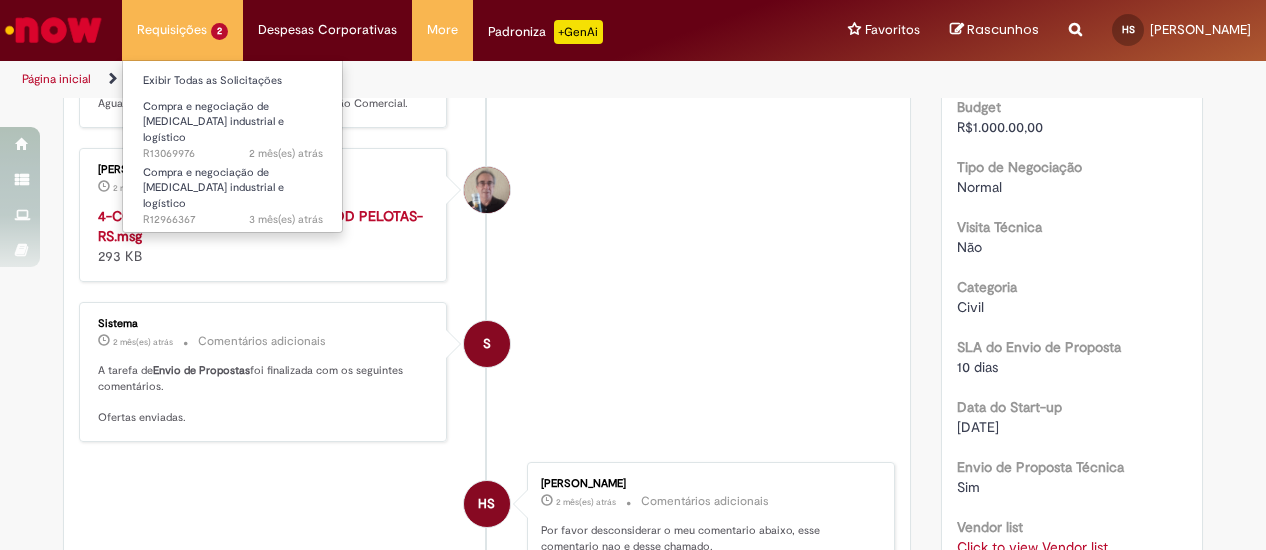 scroll, scrollTop: 435, scrollLeft: 0, axis: vertical 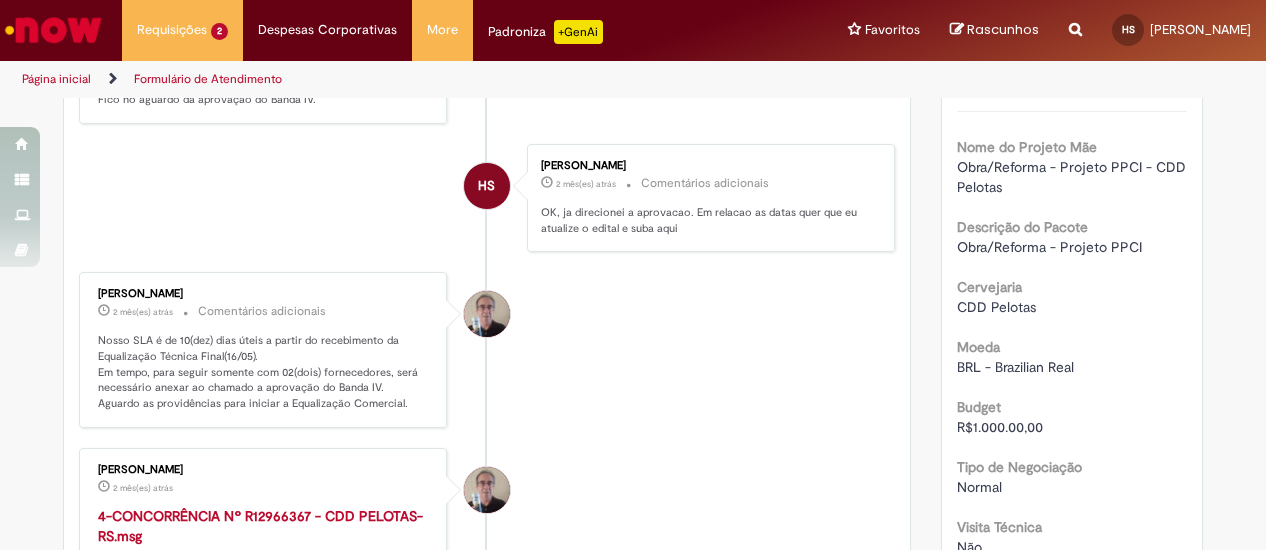 click at bounding box center (53, 30) 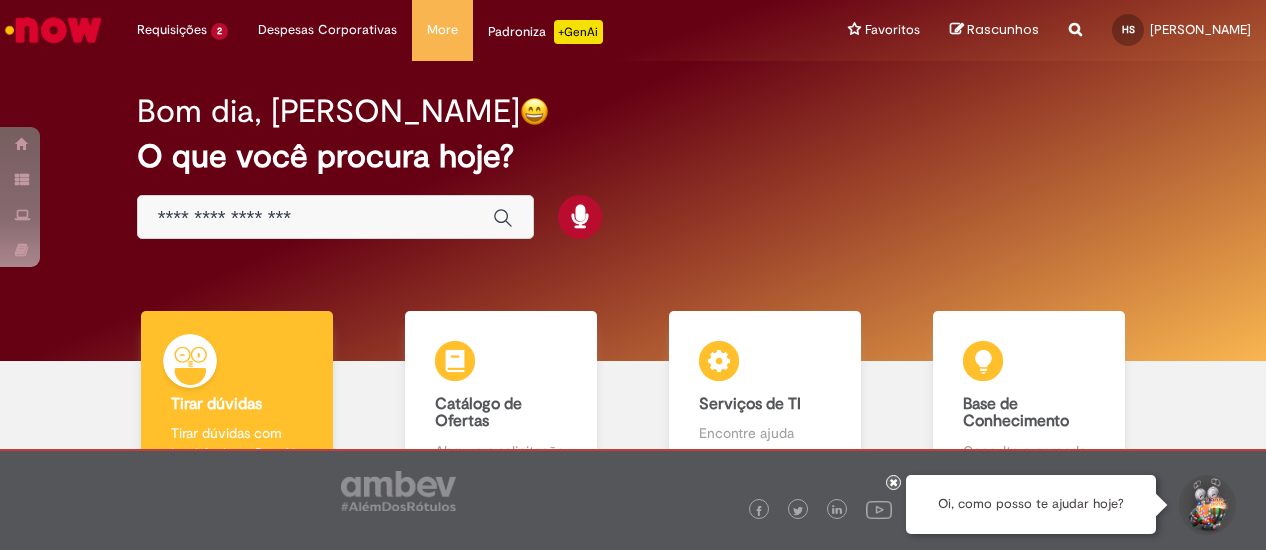 scroll, scrollTop: 0, scrollLeft: 0, axis: both 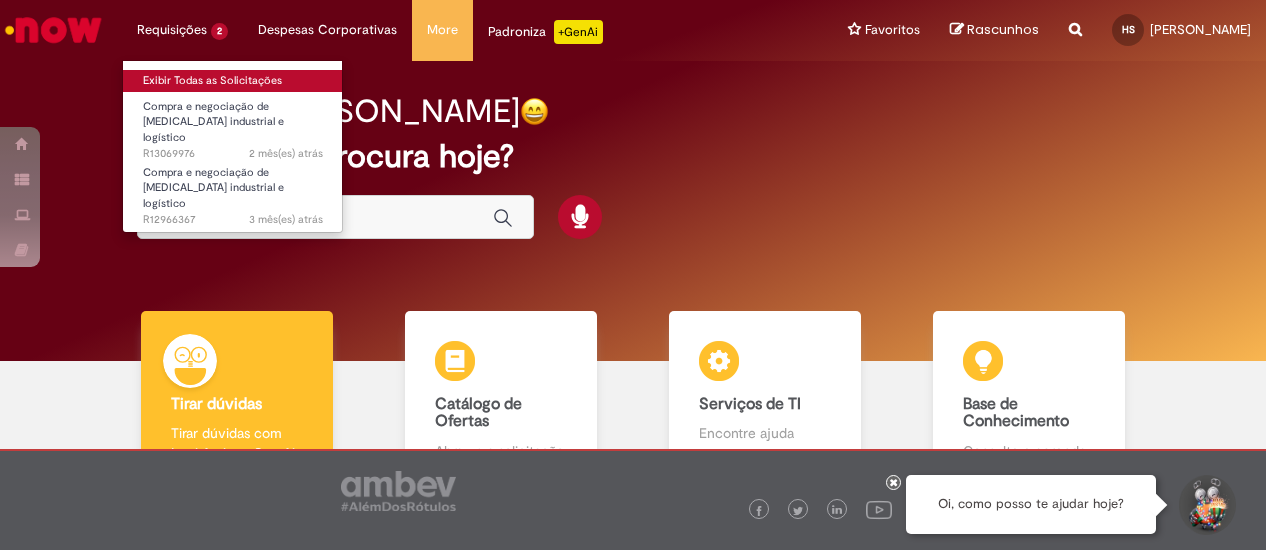 click on "Exibir Todas as Solicitações" at bounding box center (233, 81) 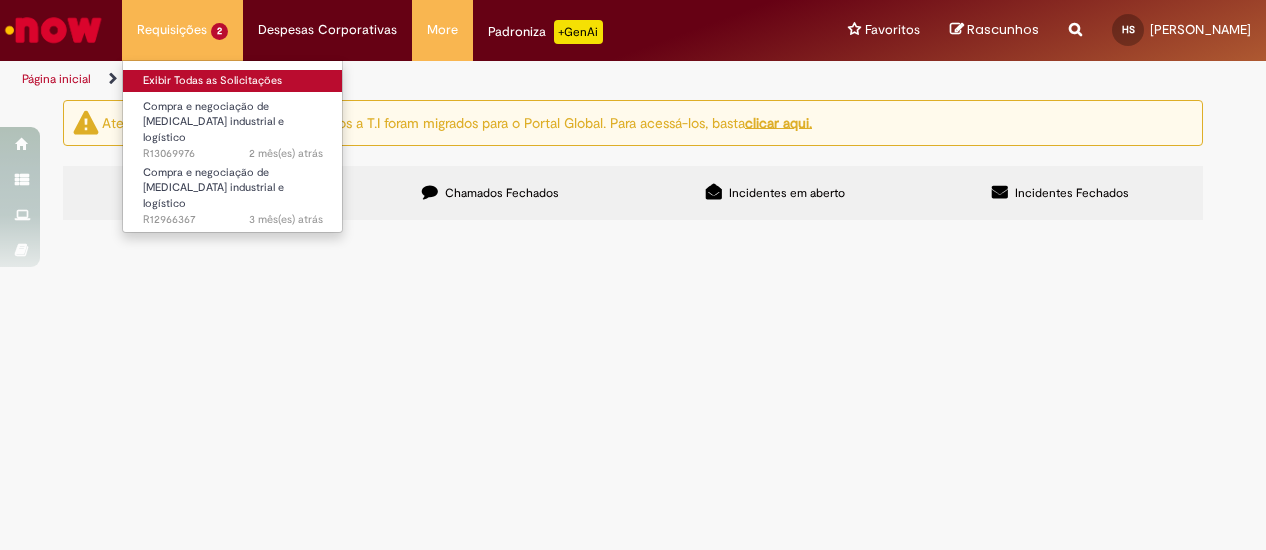 click on "Exibir Todas as Solicitações" at bounding box center [233, 81] 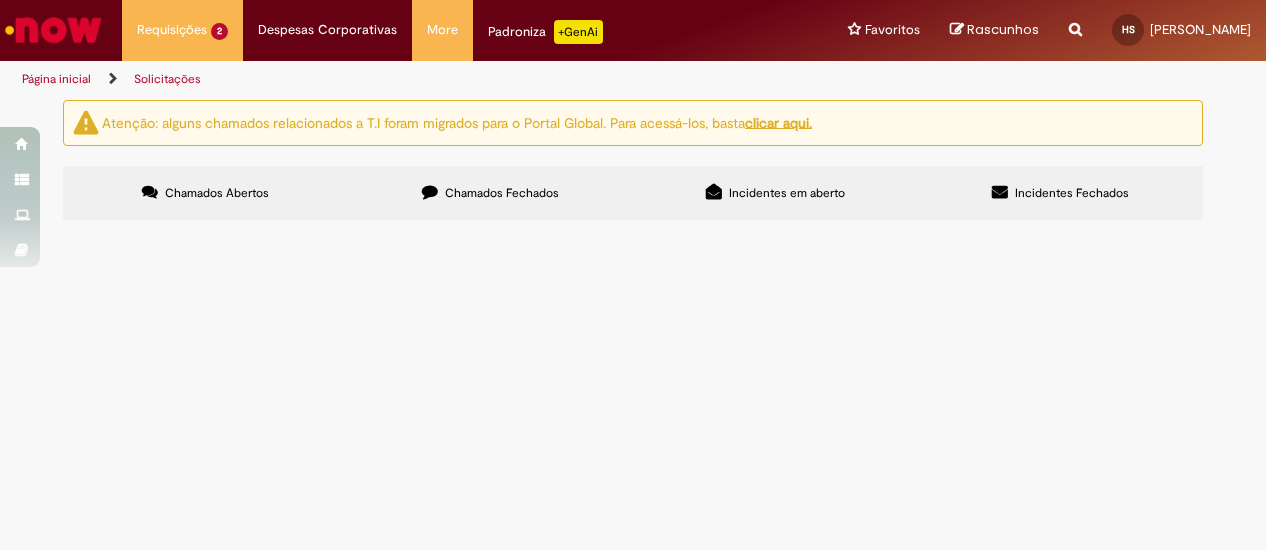 click on "Chamados Fechados" at bounding box center [502, 193] 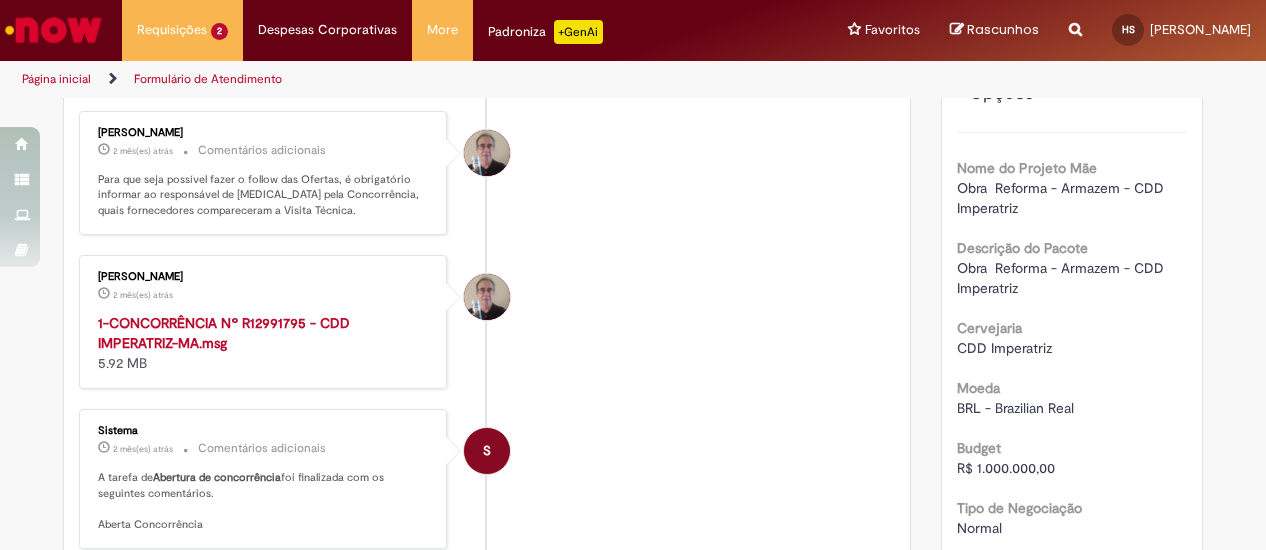 scroll, scrollTop: 0, scrollLeft: 0, axis: both 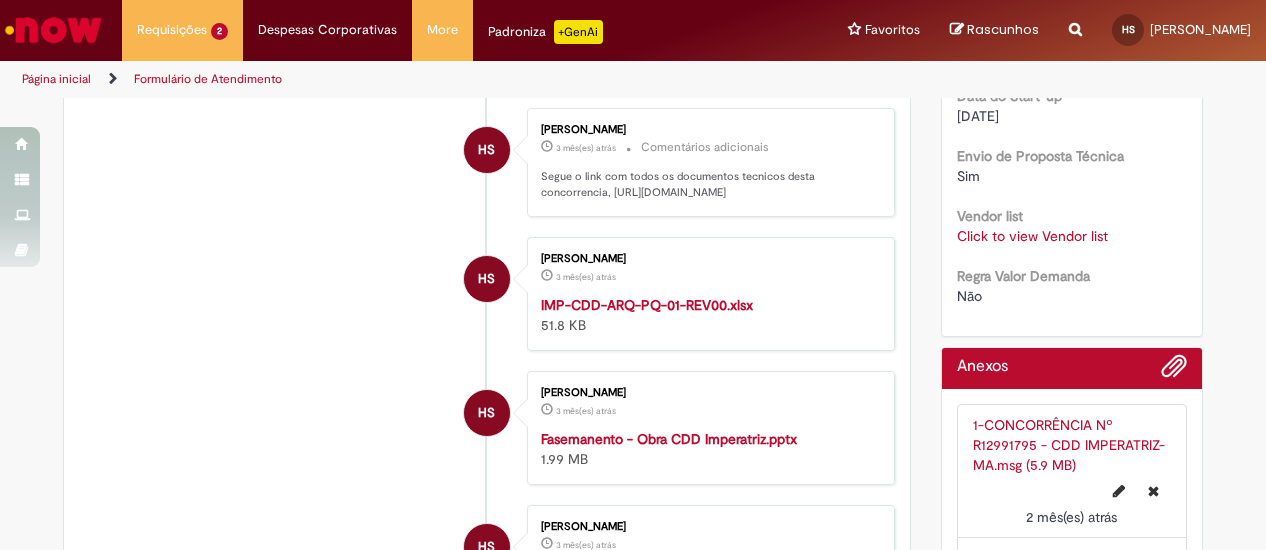 click on "Click to view Vendor list" at bounding box center (1032, 236) 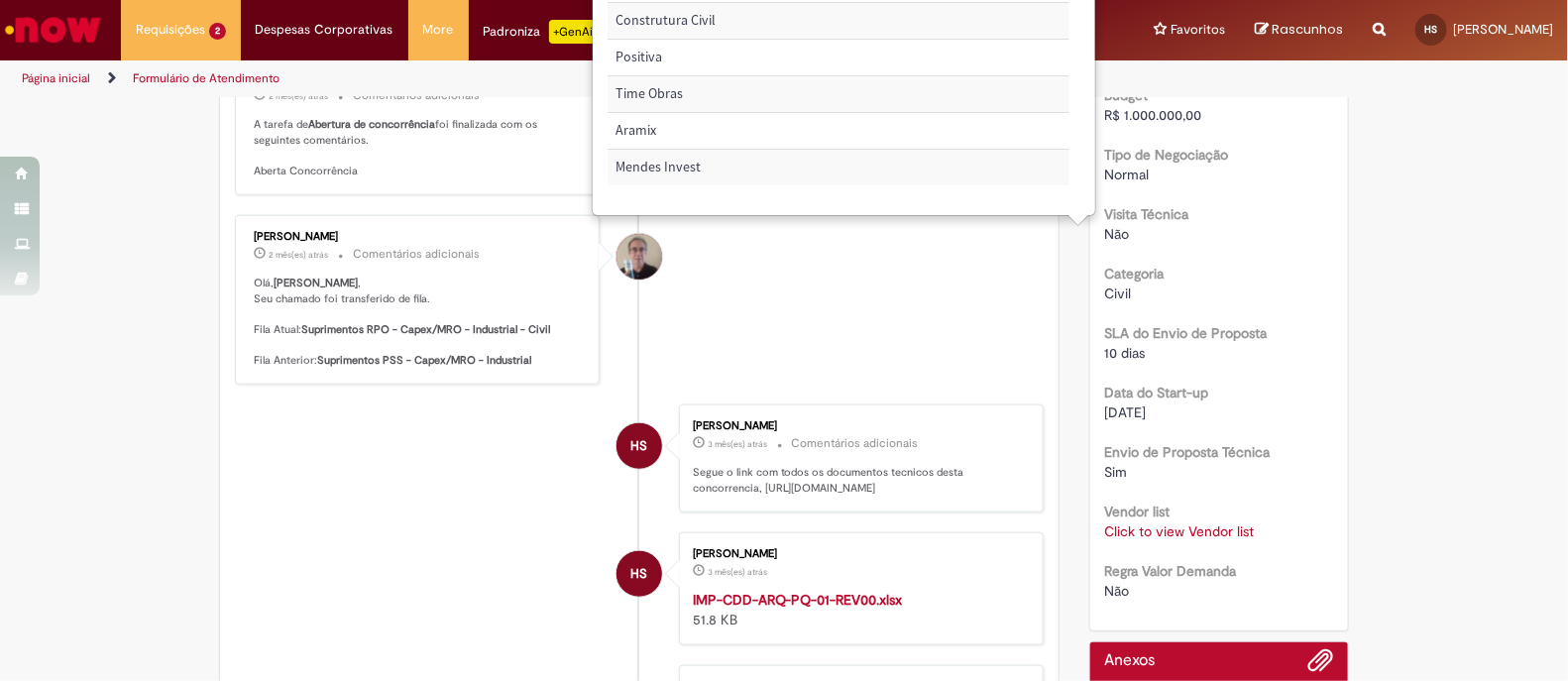 scroll, scrollTop: 275, scrollLeft: 0, axis: vertical 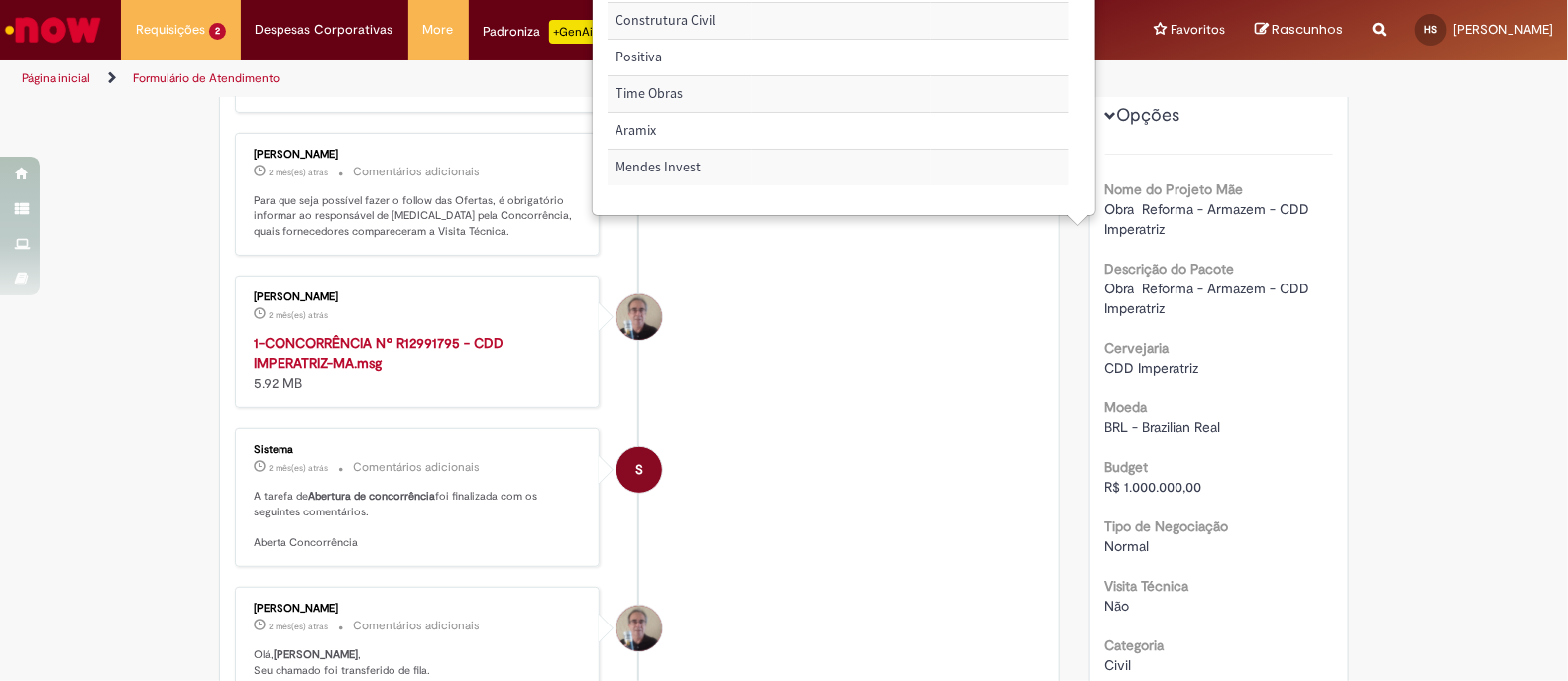 click at bounding box center (1000, 131) 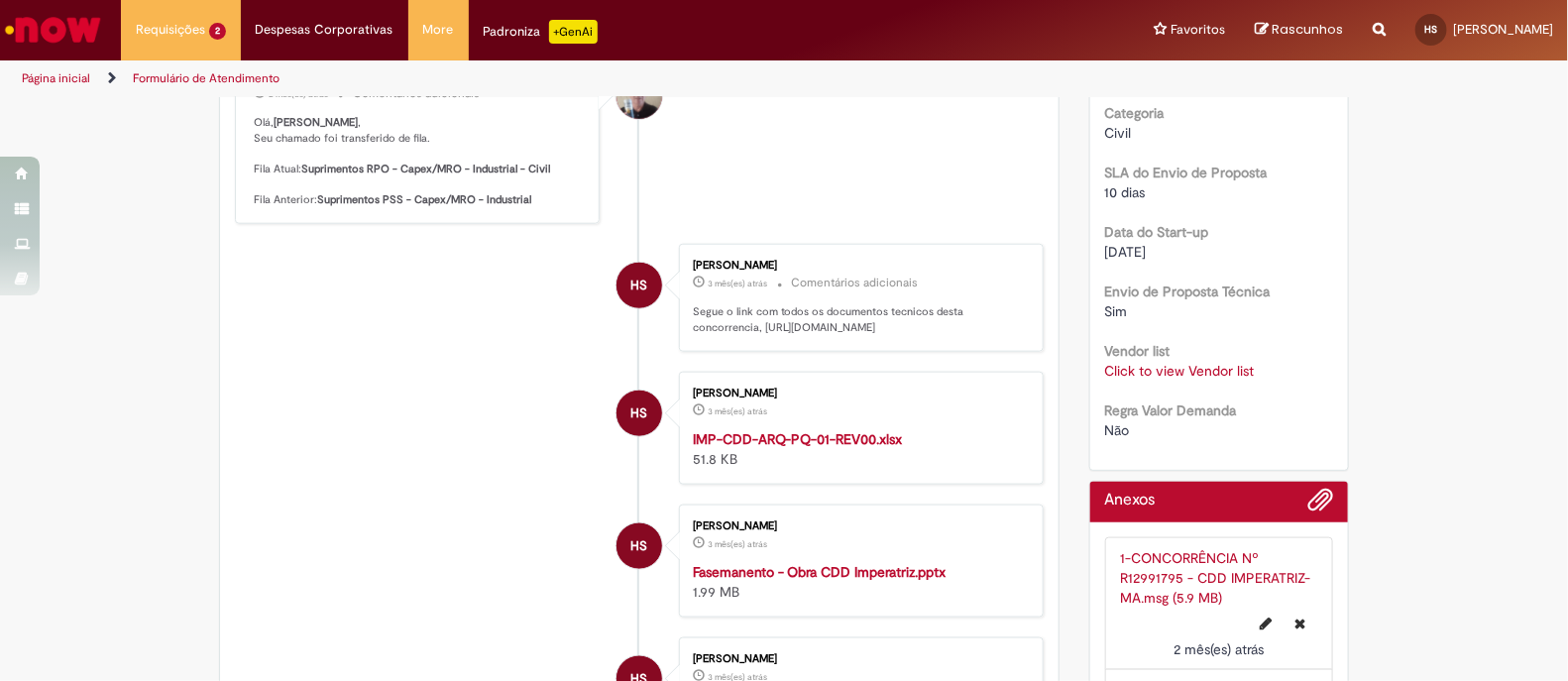 click on "Vendor list" at bounding box center [1138, 351] 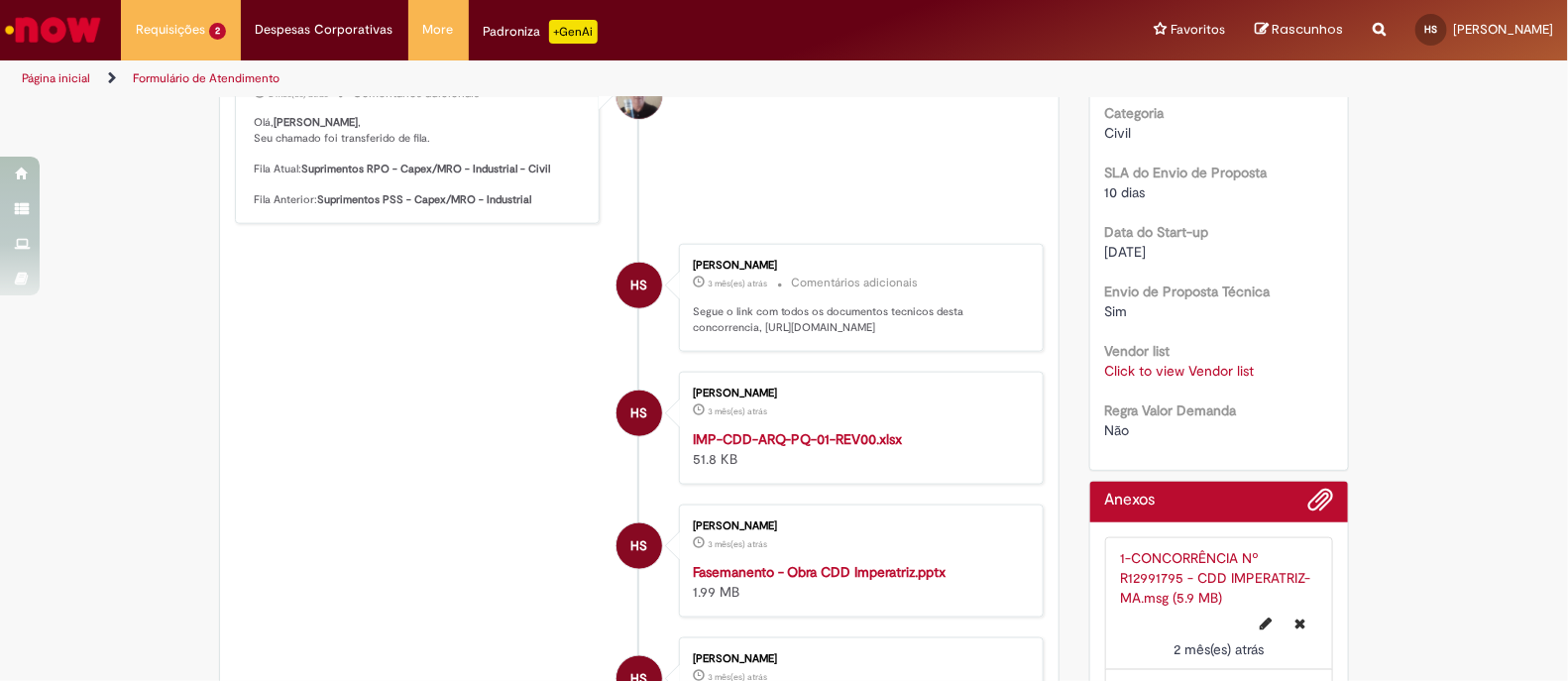 click on "Click to view Vendor list" at bounding box center (1179, 371) 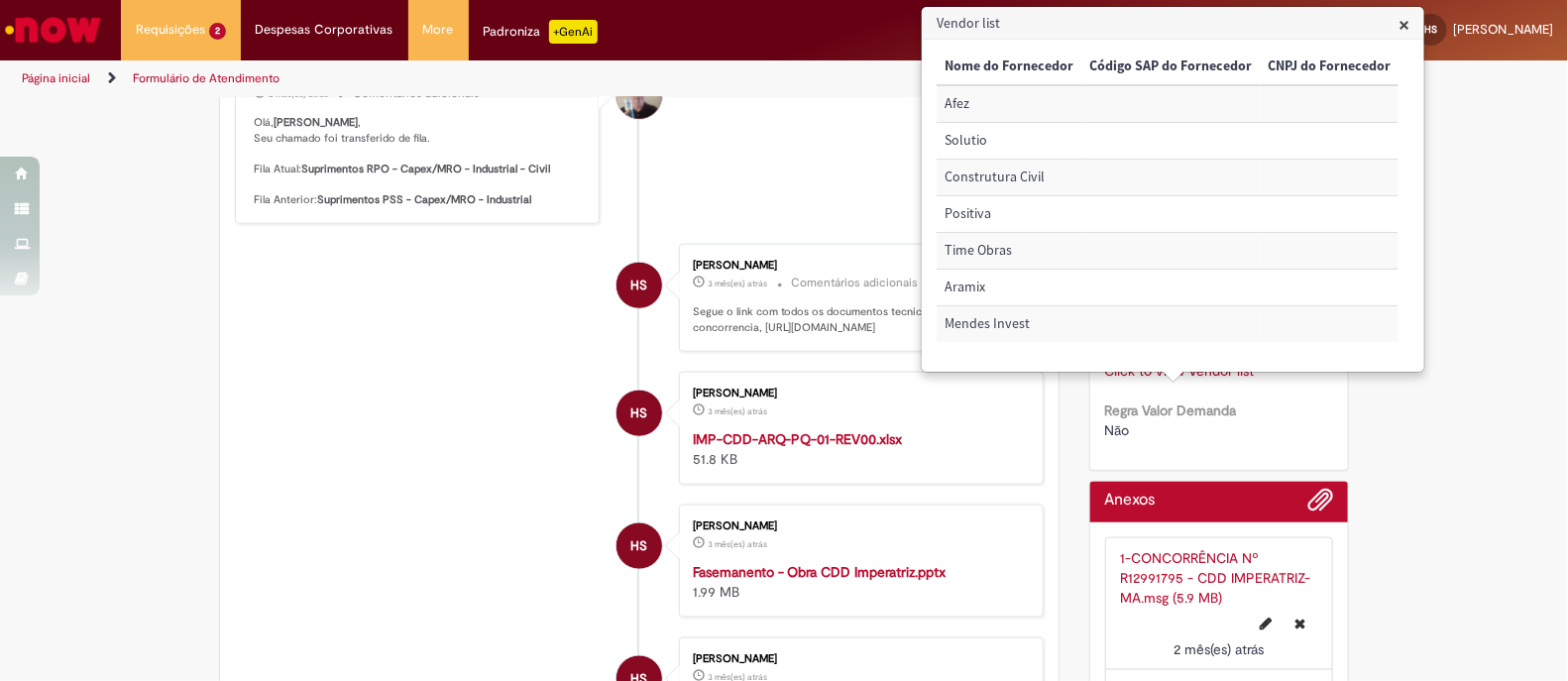 click on "Jorge Ricardo de Abreu
2 mês(es) atrás 2 meses atrás     Comentários adicionais
Olá,  Hugo ,  Seu chamado foi transferido de fila. Fila Atual:  Suprimentos RPO - Capex/MRO - Industrial - Civil Fila Anterior:  Suprimentos PSS - Capex/MRO - Industrial" at bounding box center [639, 139] 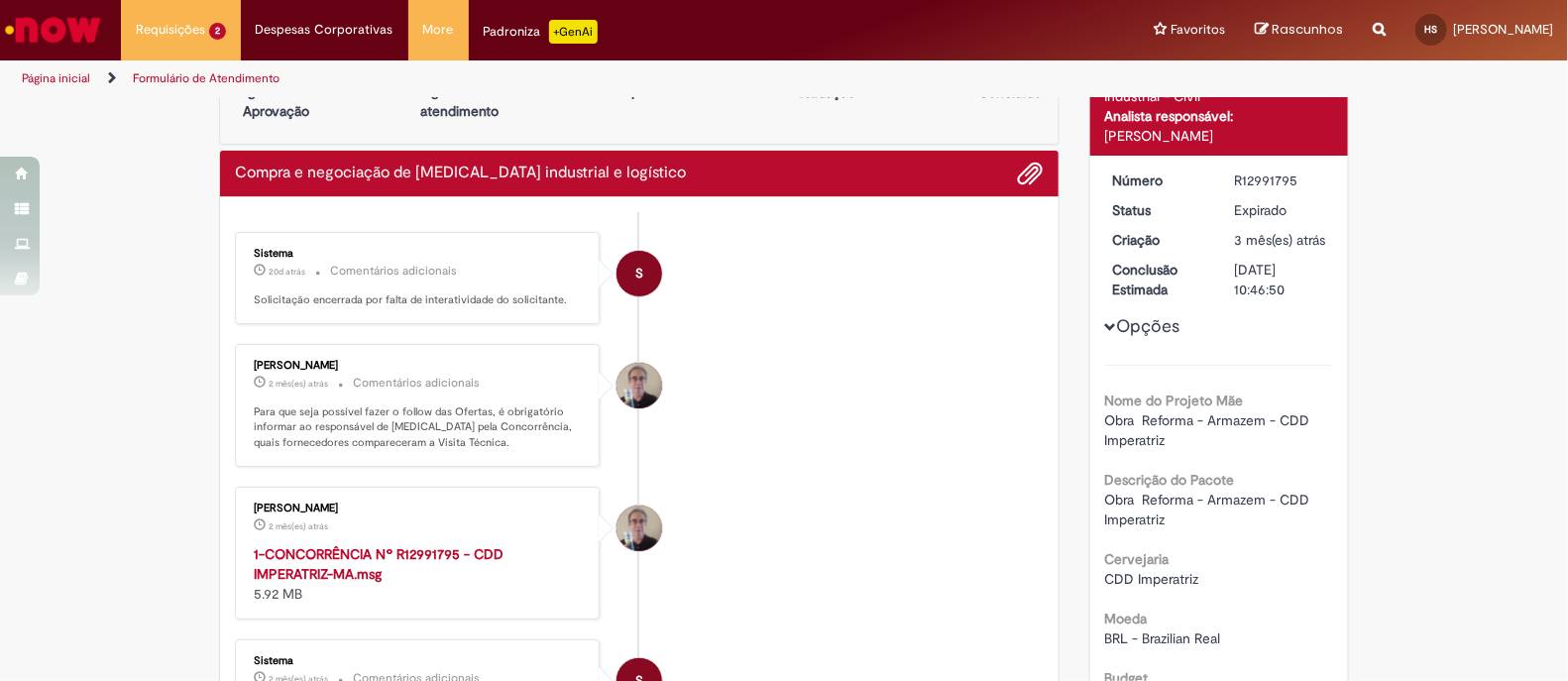 scroll, scrollTop: 0, scrollLeft: 0, axis: both 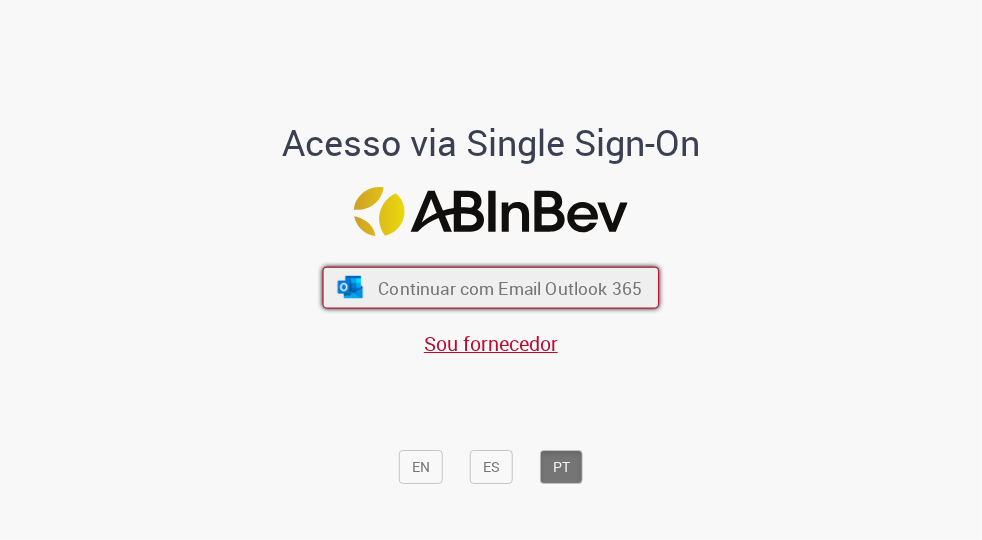 click on "Continuar com Email Outlook 365" at bounding box center (510, 288) 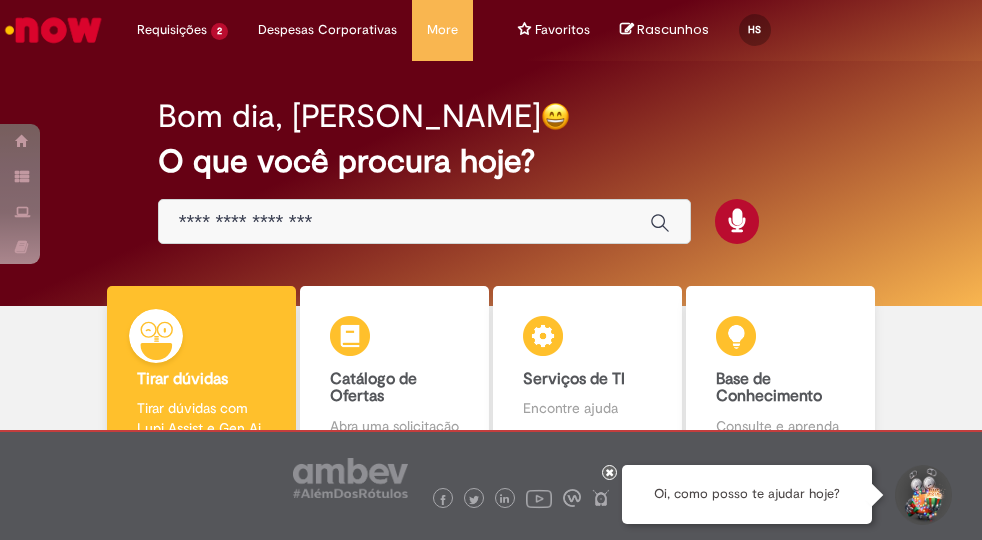 scroll, scrollTop: 0, scrollLeft: 0, axis: both 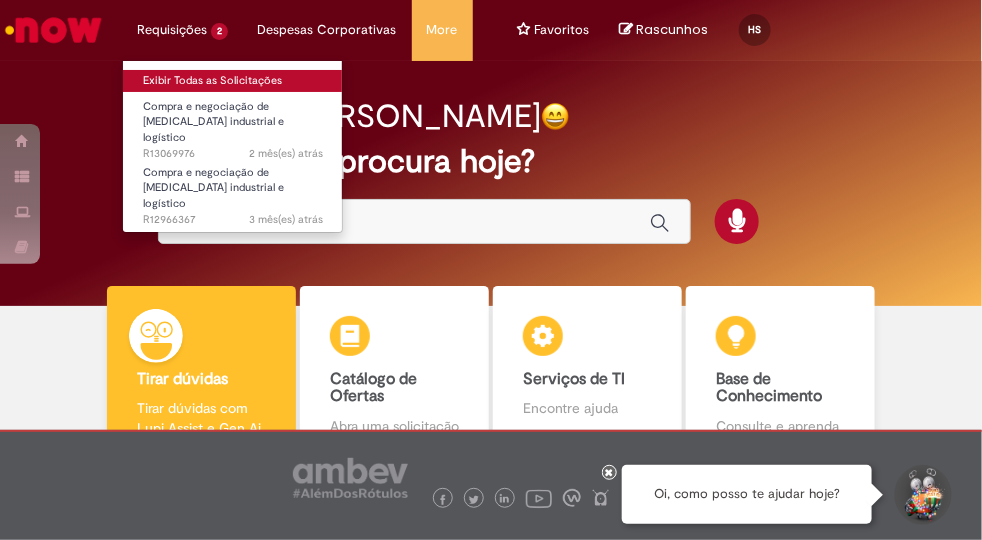 click on "Exibir Todas as Solicitações" at bounding box center (233, 81) 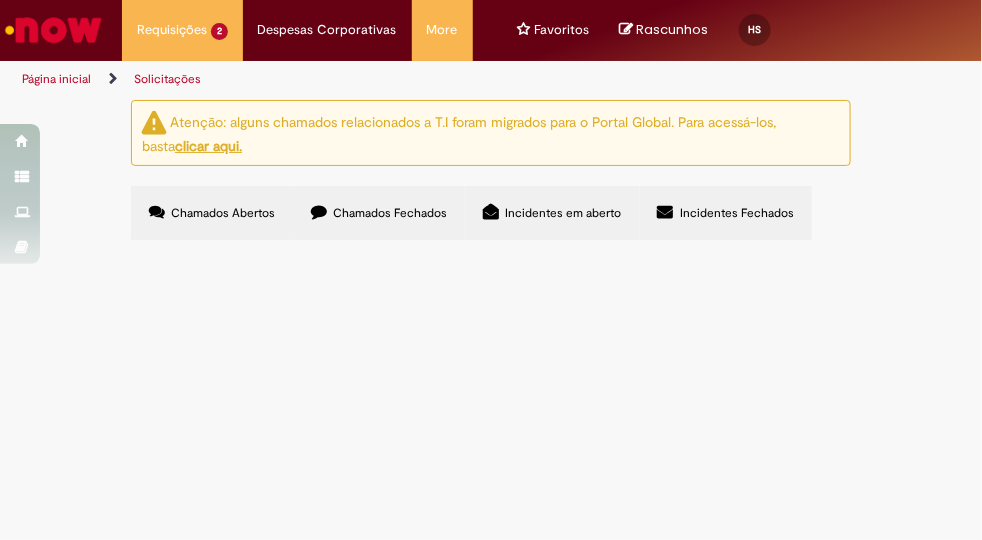 click on "Compra e negociação de [MEDICAL_DATA] industrial e logístico" at bounding box center (0, 0) 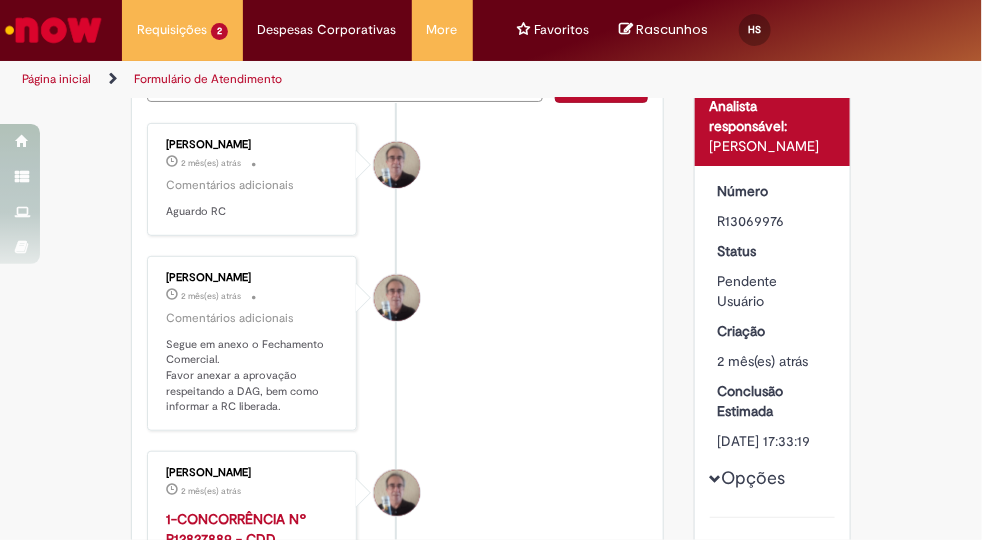 scroll, scrollTop: 0, scrollLeft: 0, axis: both 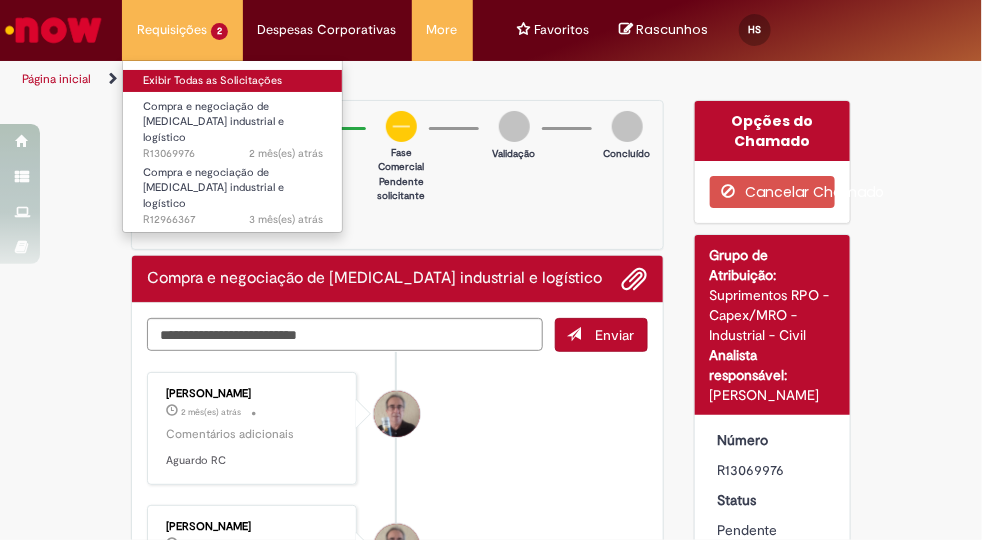 click on "Exibir Todas as Solicitações" at bounding box center (233, 81) 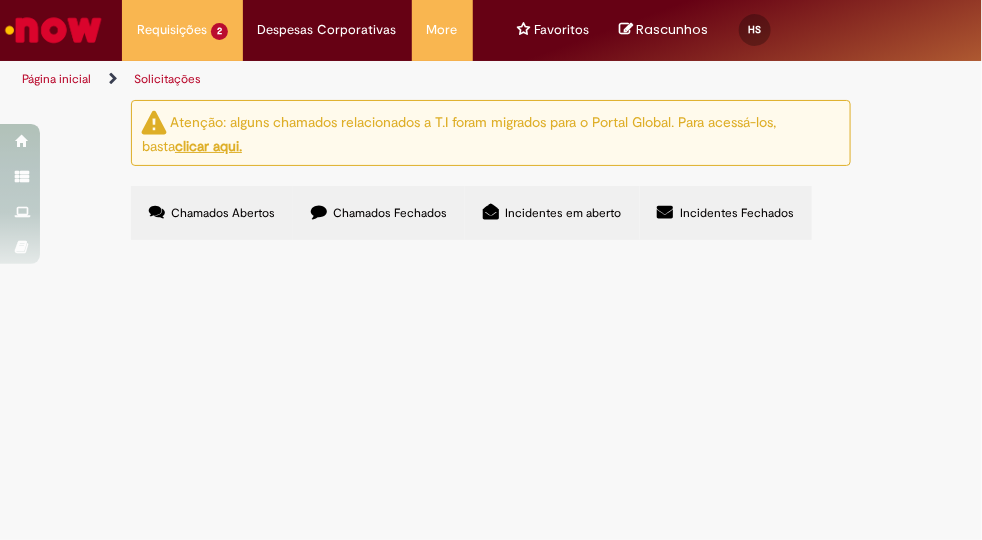 click on "Compra e negociação de [MEDICAL_DATA] industrial e logístico" at bounding box center [0, 0] 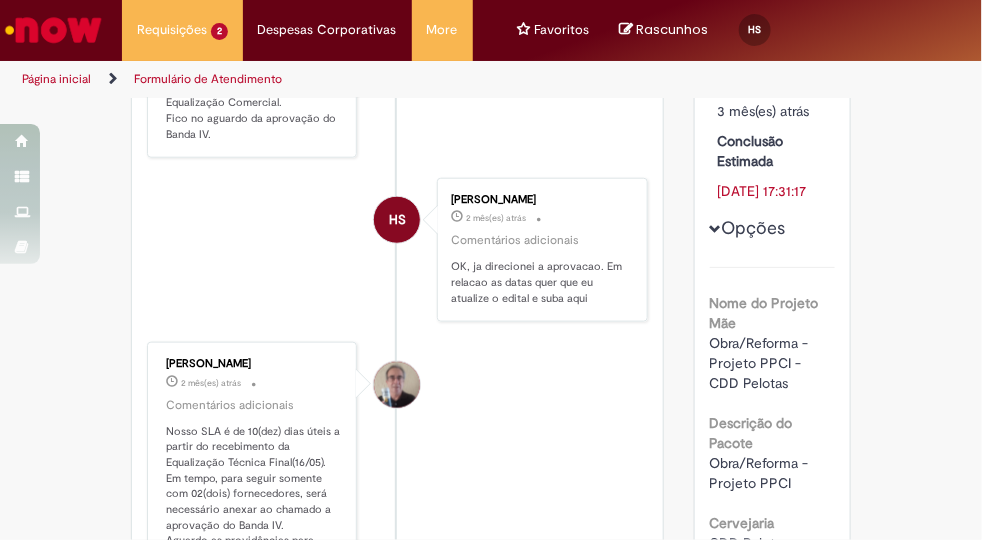 scroll, scrollTop: 0, scrollLeft: 0, axis: both 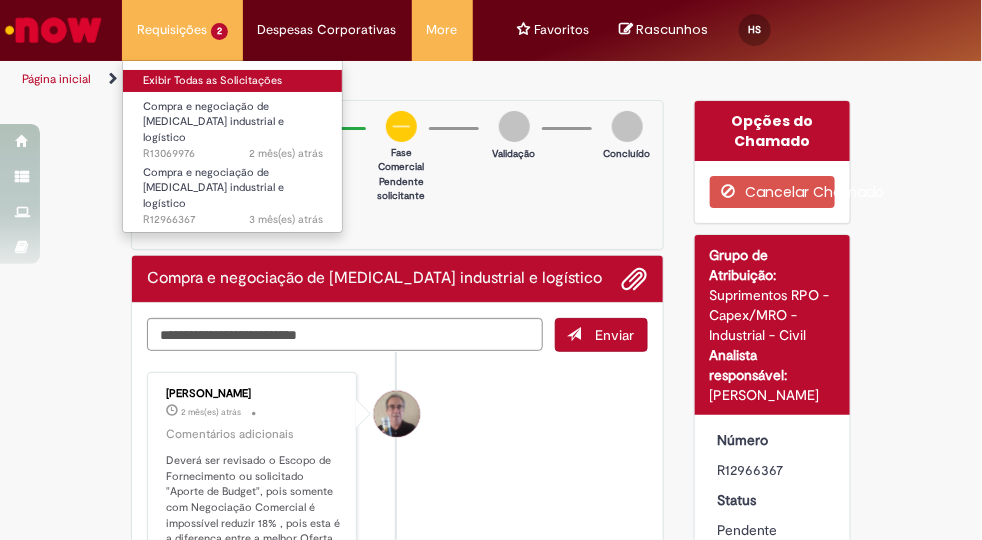 click on "Exibir Todas as Solicitações" at bounding box center (233, 81) 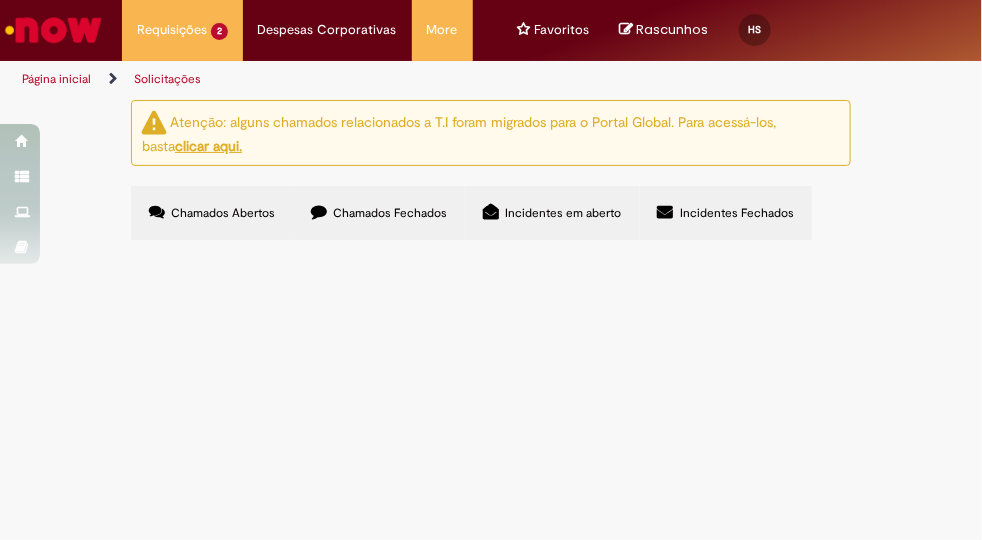 click on "Chamados Fechados" at bounding box center (379, 213) 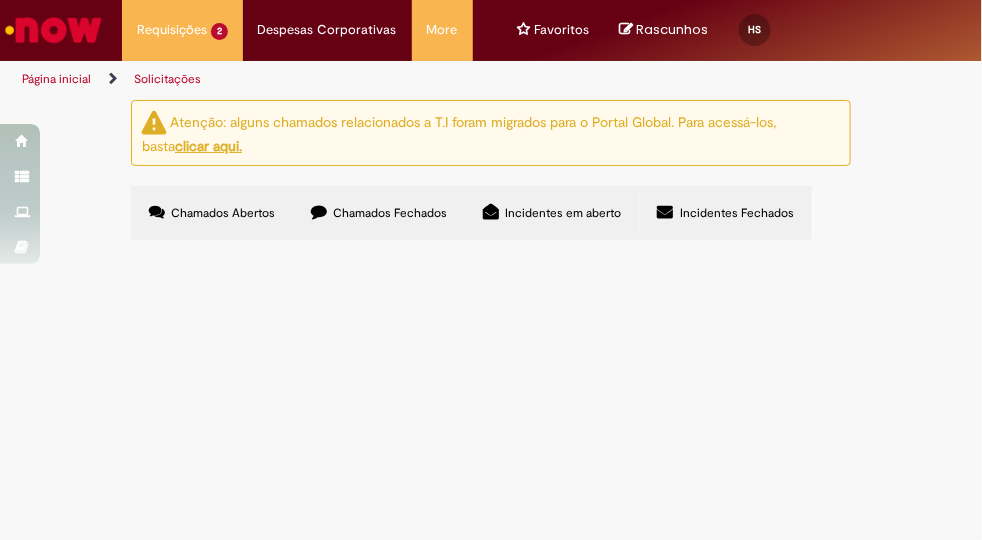 click on "Compra e negociação de [MEDICAL_DATA] industrial e logístico" at bounding box center [0, 0] 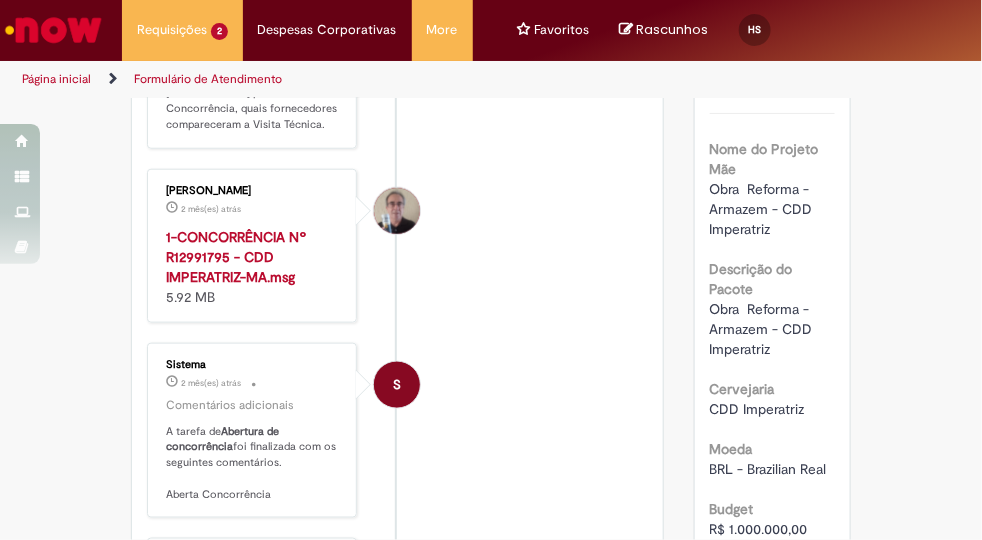 scroll, scrollTop: 625, scrollLeft: 0, axis: vertical 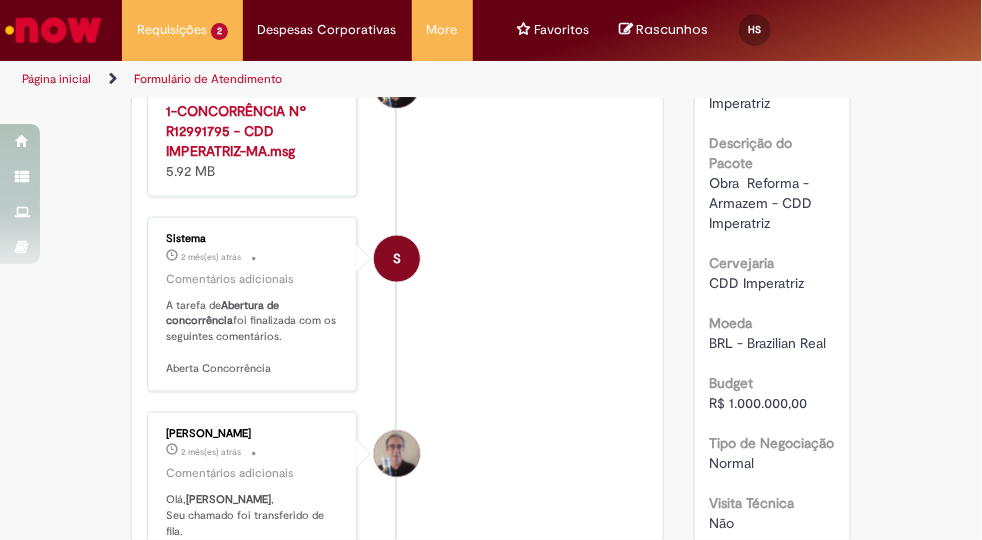 click on "Obra  Reforma - Armazem - CDD Imperatriz" at bounding box center [763, 203] 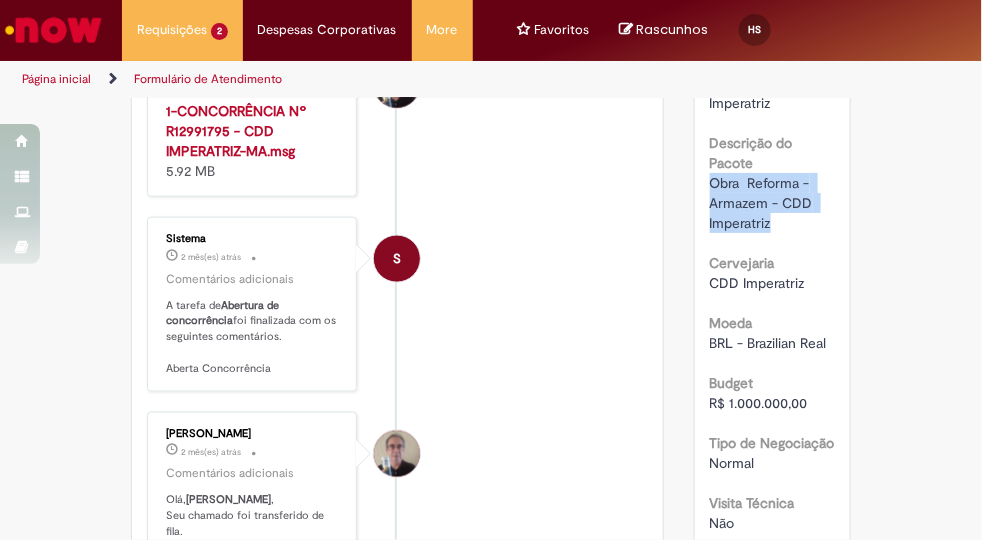 drag, startPoint x: 700, startPoint y: 219, endPoint x: 775, endPoint y: 270, distance: 90.697296 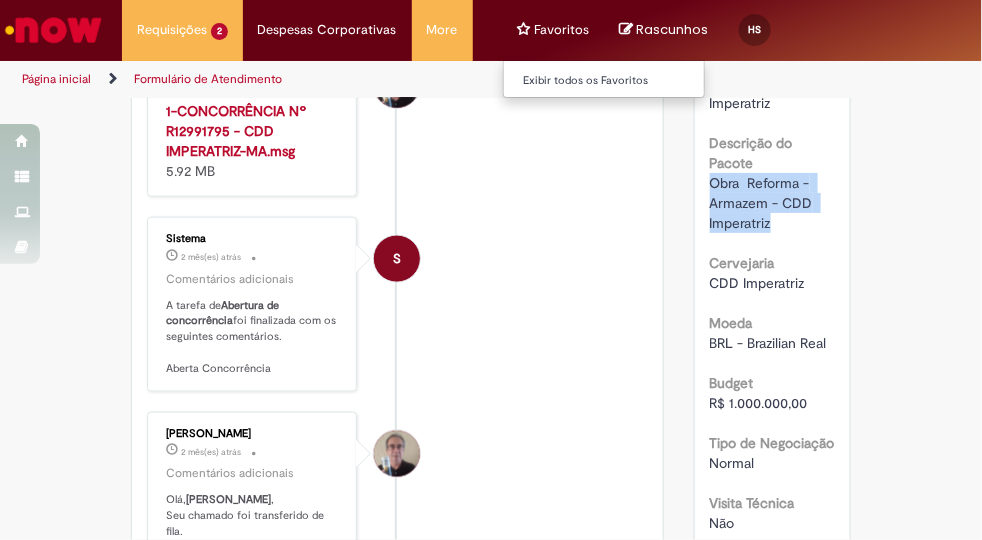 copy on "Obra  Reforma - Armazem - CDD Imperatriz" 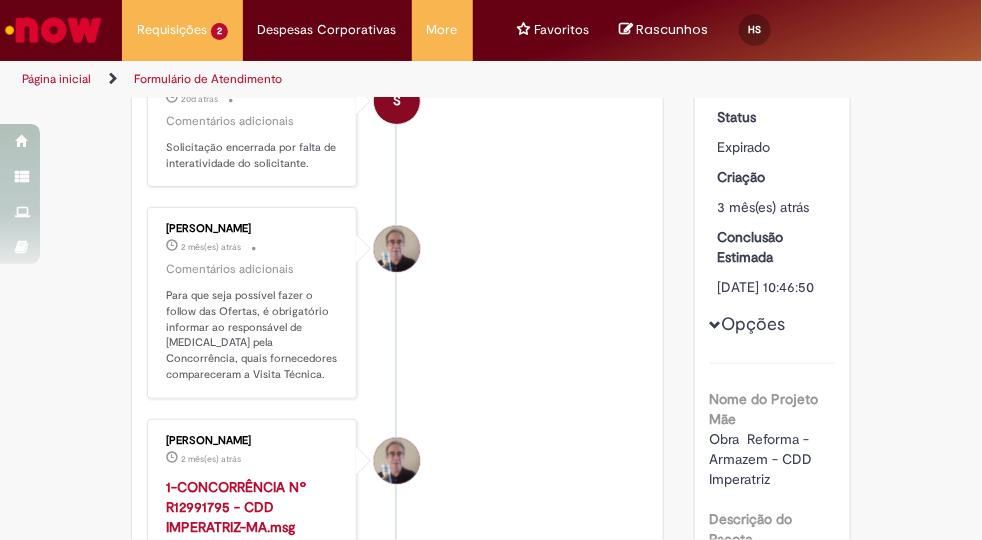 scroll, scrollTop: 124, scrollLeft: 0, axis: vertical 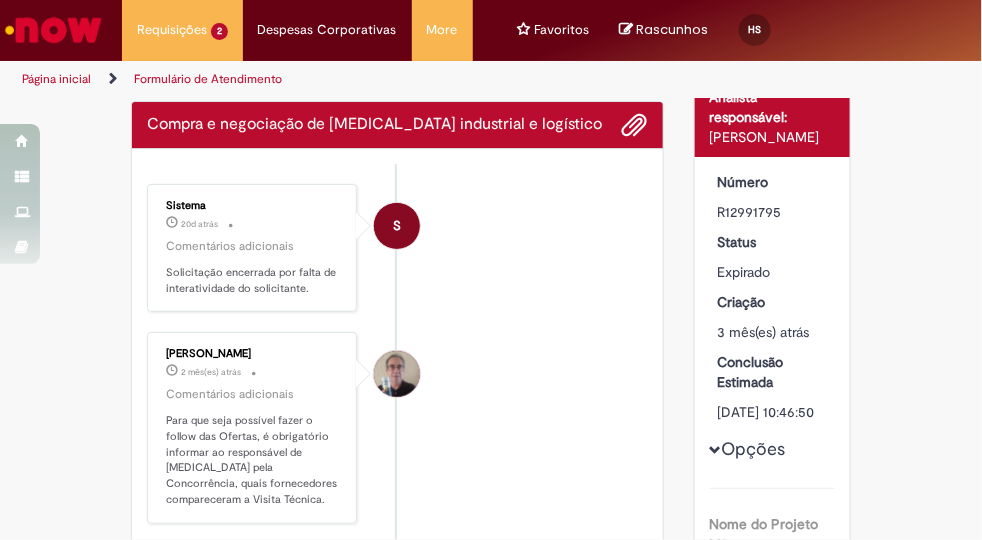 drag, startPoint x: 766, startPoint y: 225, endPoint x: 735, endPoint y: 234, distance: 32.280025 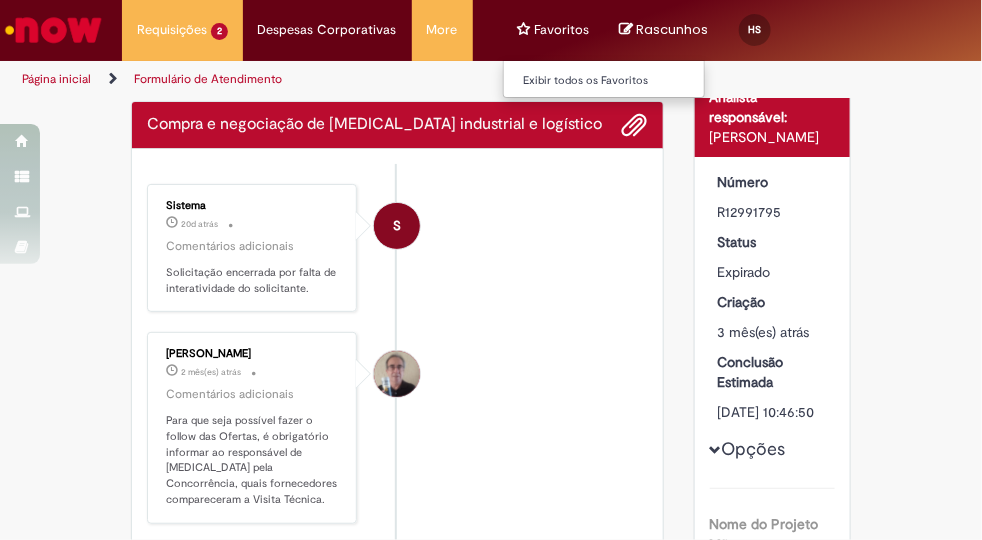 copy on "R12991795" 